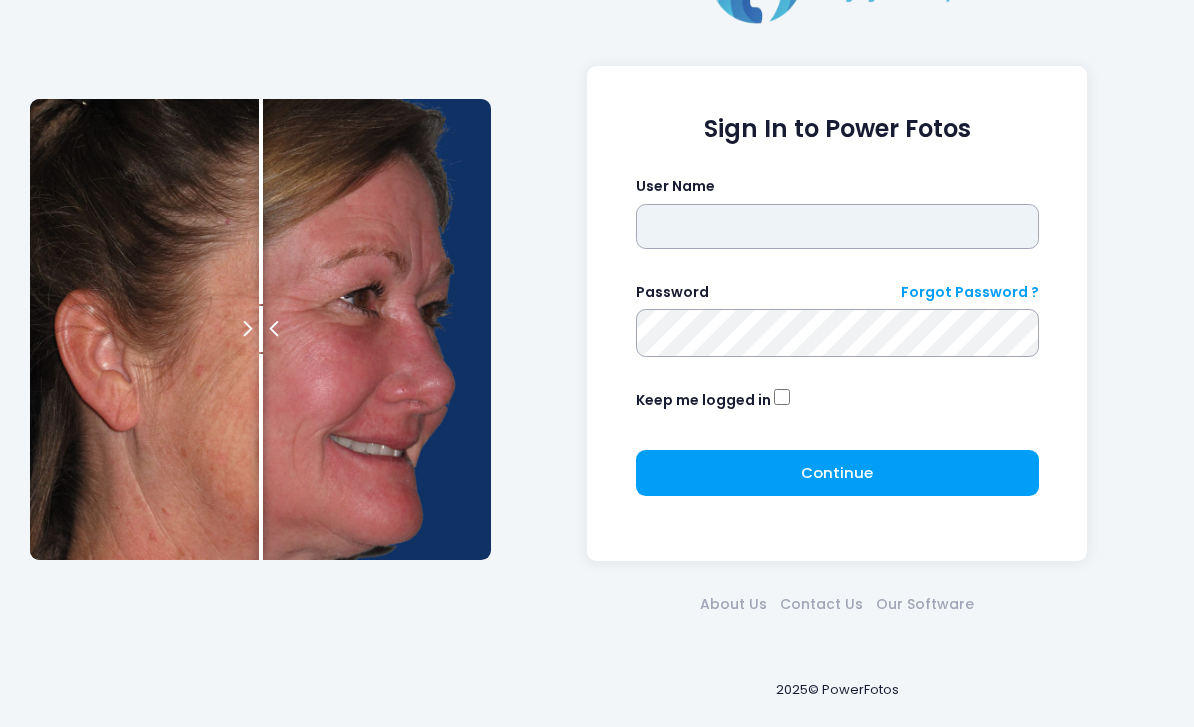 scroll, scrollTop: 73, scrollLeft: 0, axis: vertical 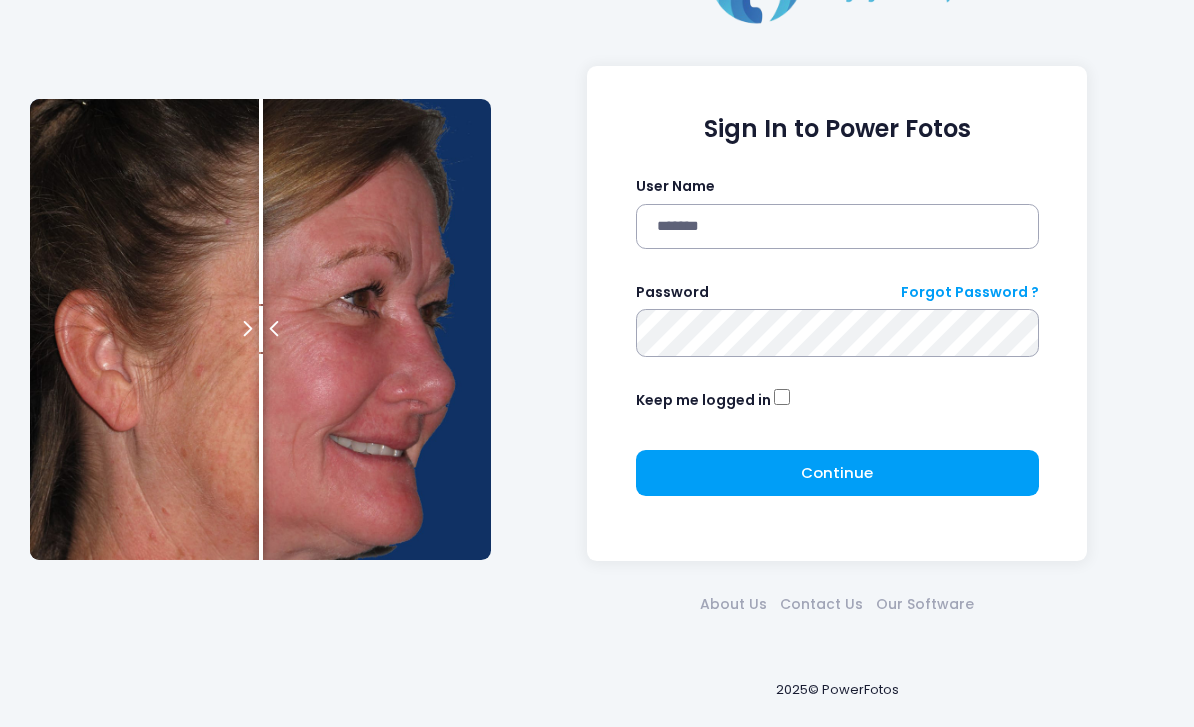click at bounding box center (0, 0) 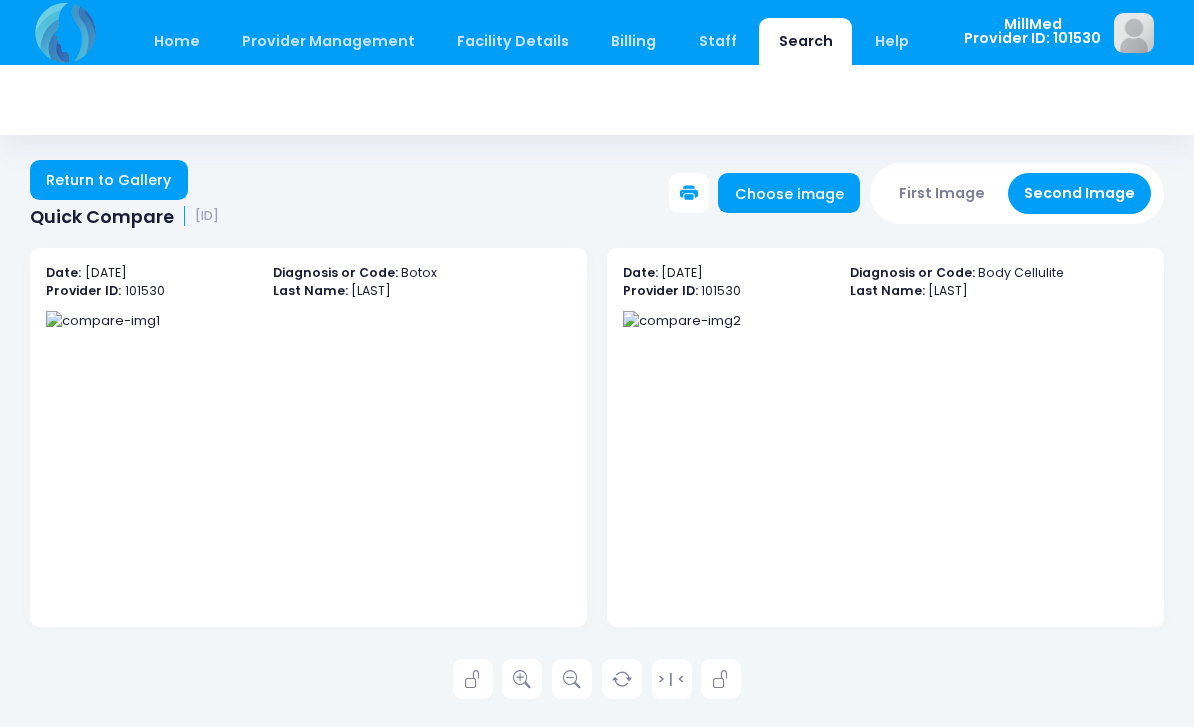 scroll, scrollTop: 0, scrollLeft: 0, axis: both 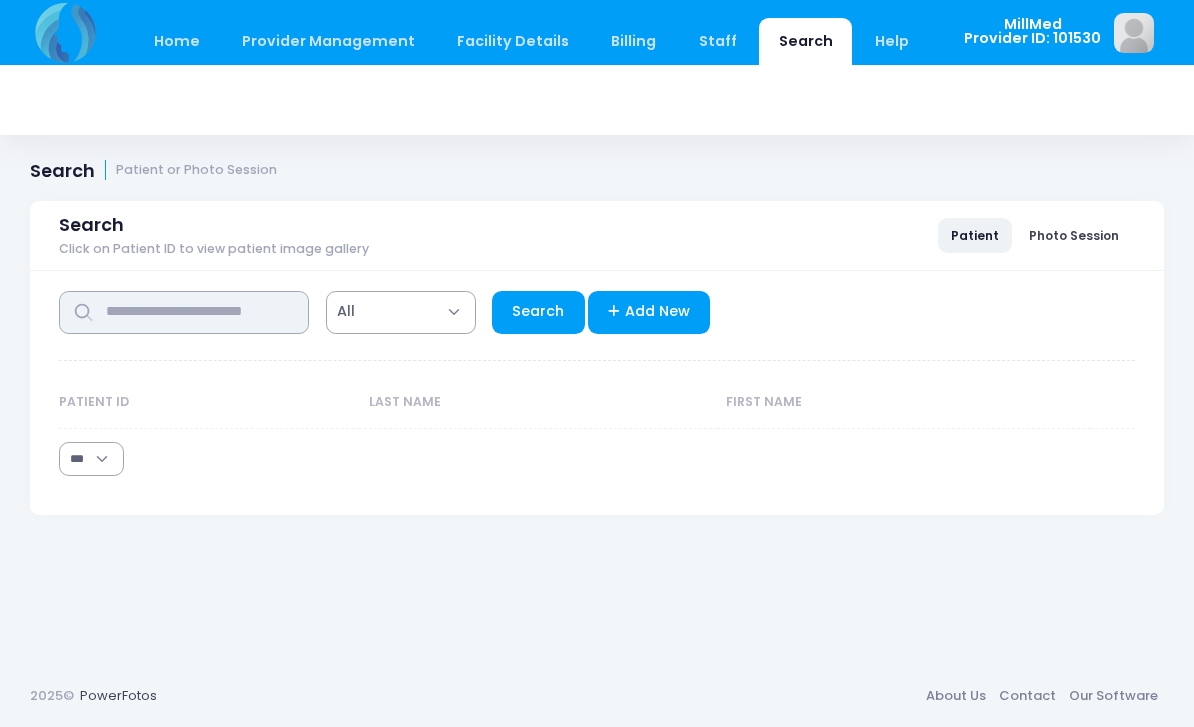 click at bounding box center [184, 312] 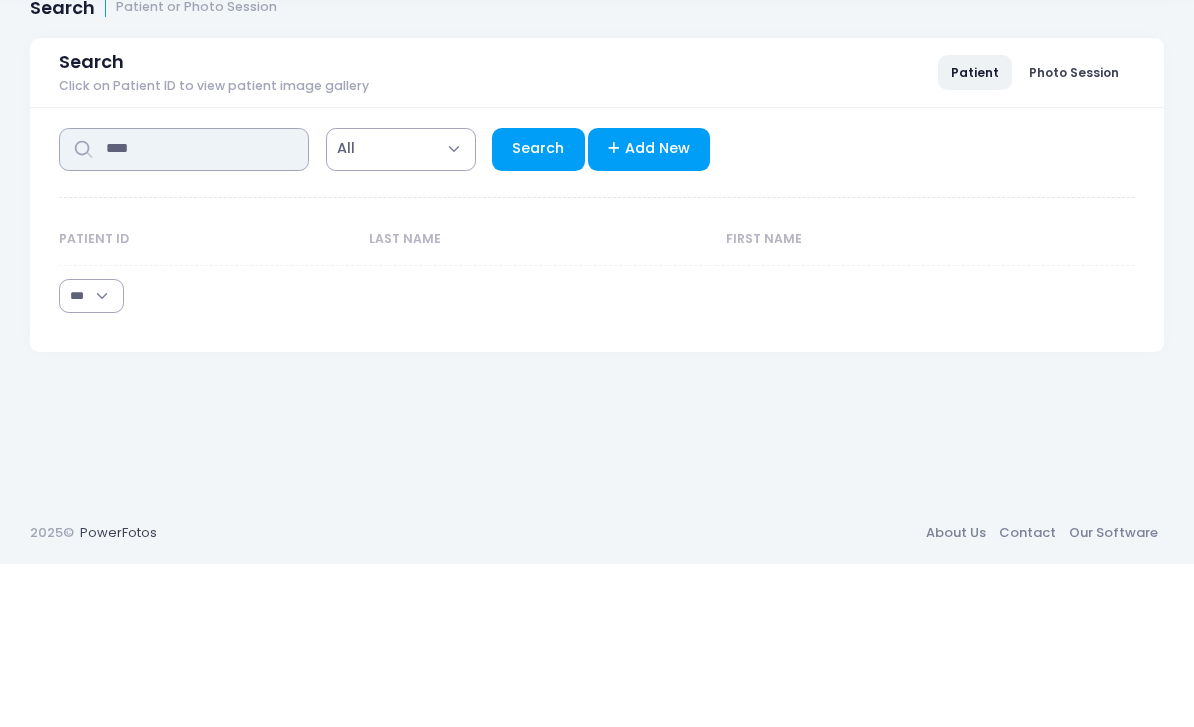 type on "****" 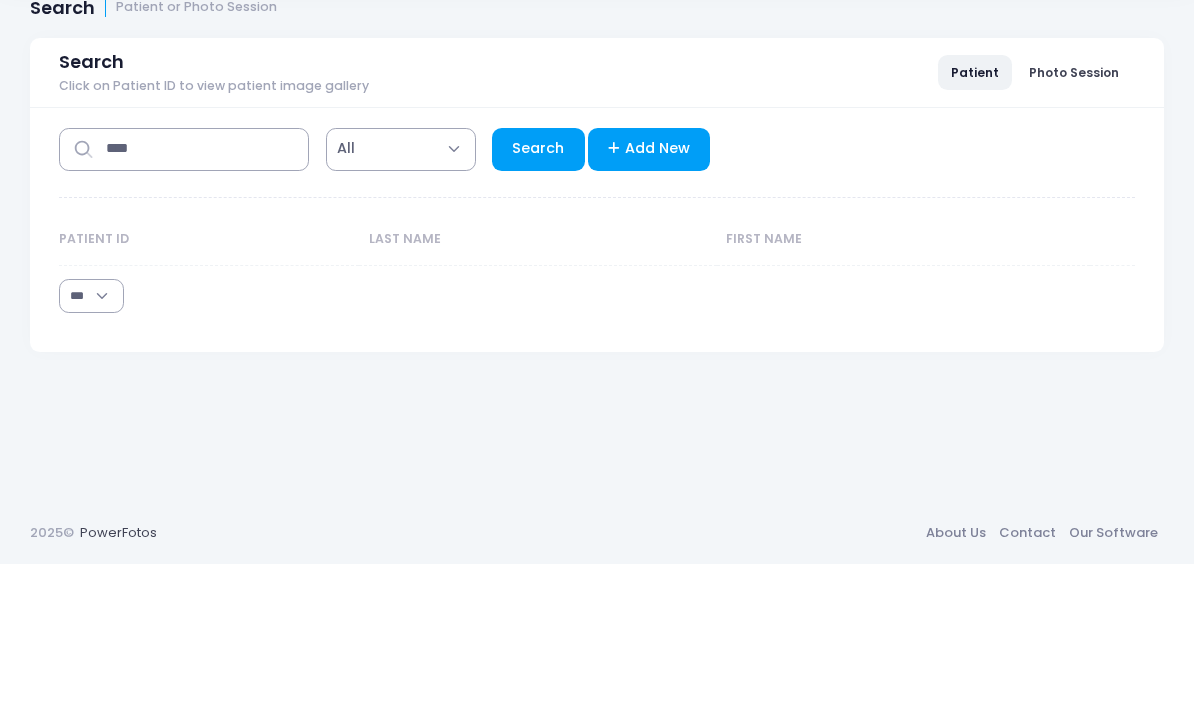 click on "Search" at bounding box center [538, 312] 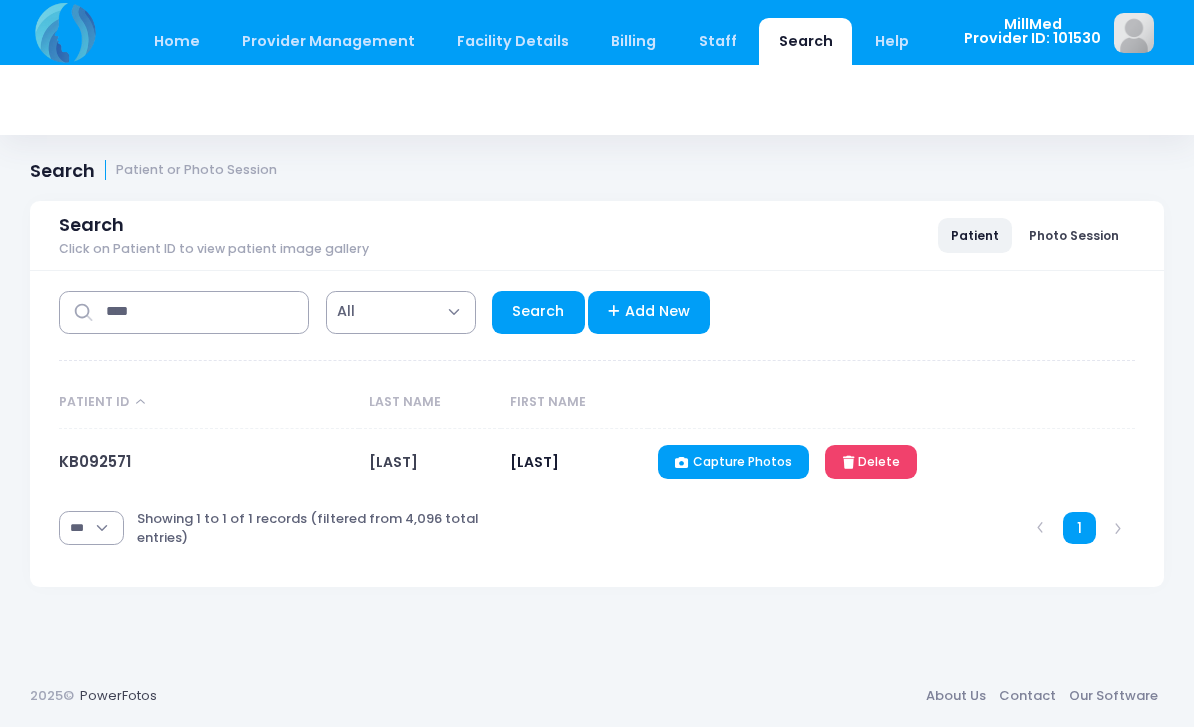 click on "KB092571" at bounding box center [96, 461] 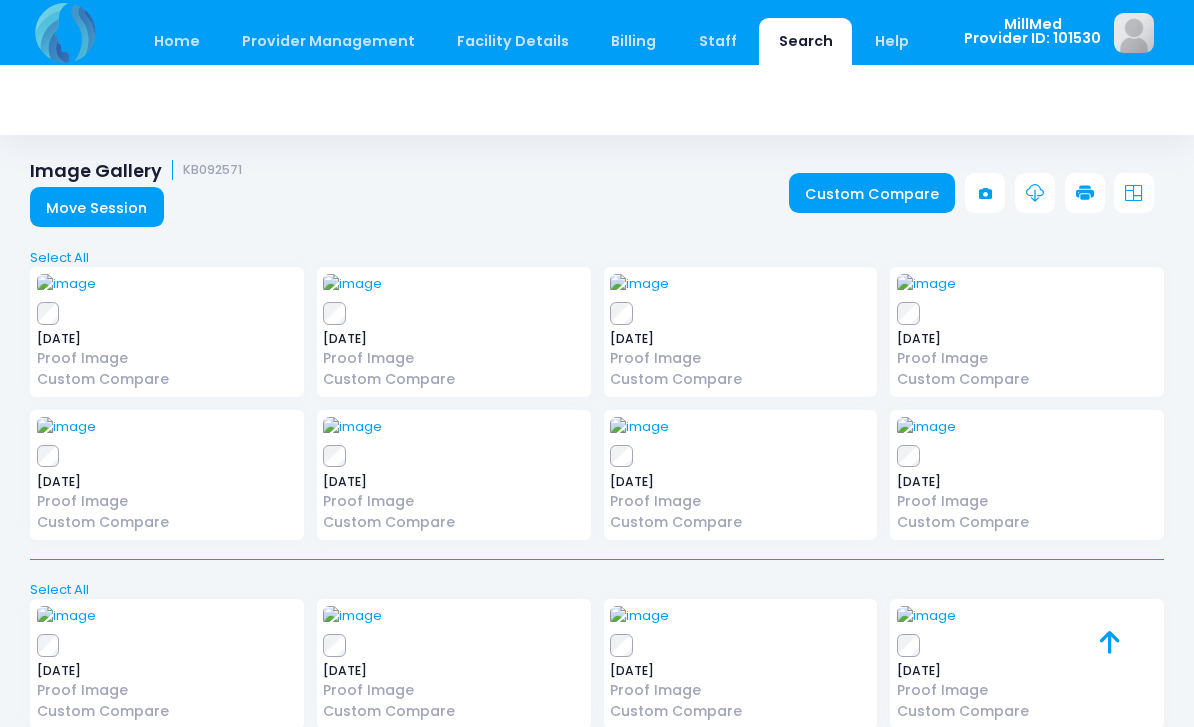 scroll, scrollTop: 0, scrollLeft: 0, axis: both 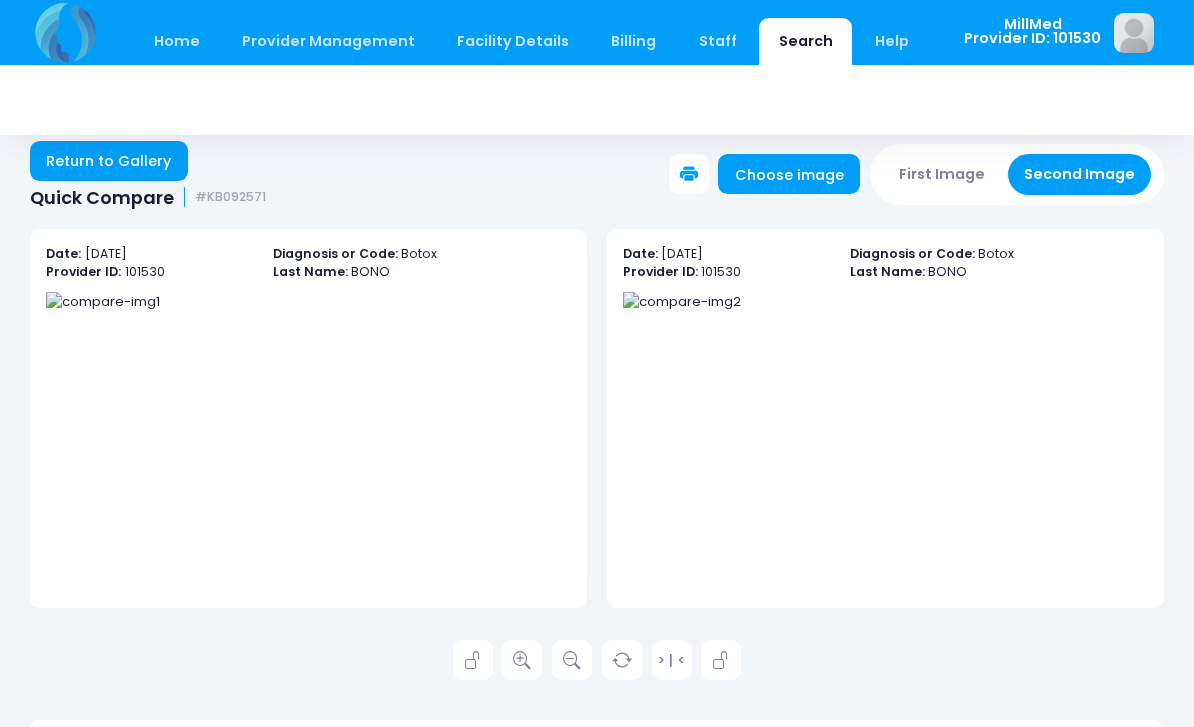 click on "Return to Gallery" at bounding box center [109, 161] 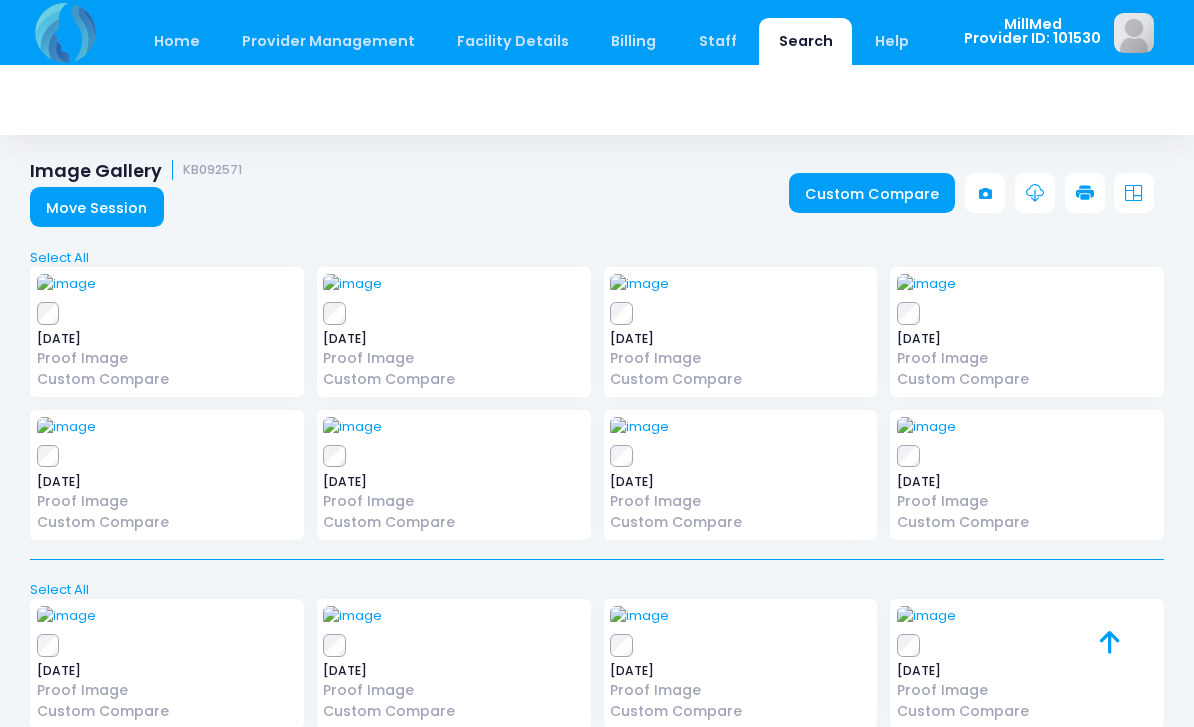 scroll, scrollTop: 0, scrollLeft: 0, axis: both 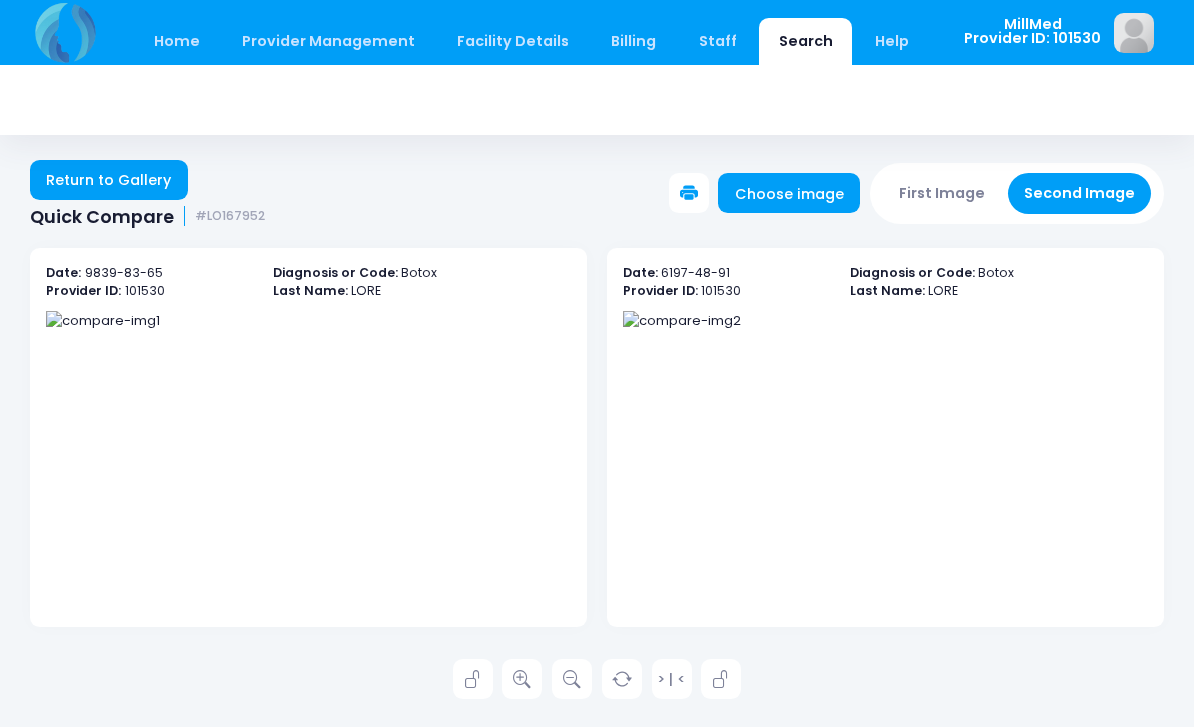 click on "Return to Gallery" at bounding box center (109, 180) 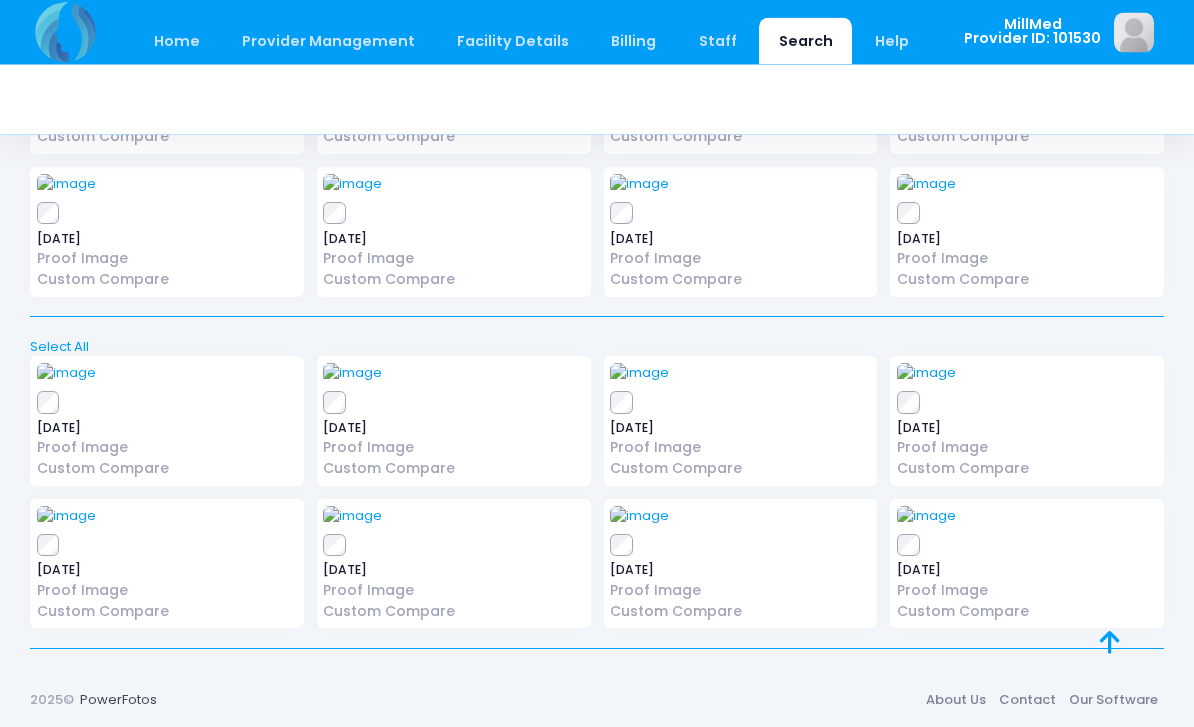 scroll, scrollTop: 241, scrollLeft: 0, axis: vertical 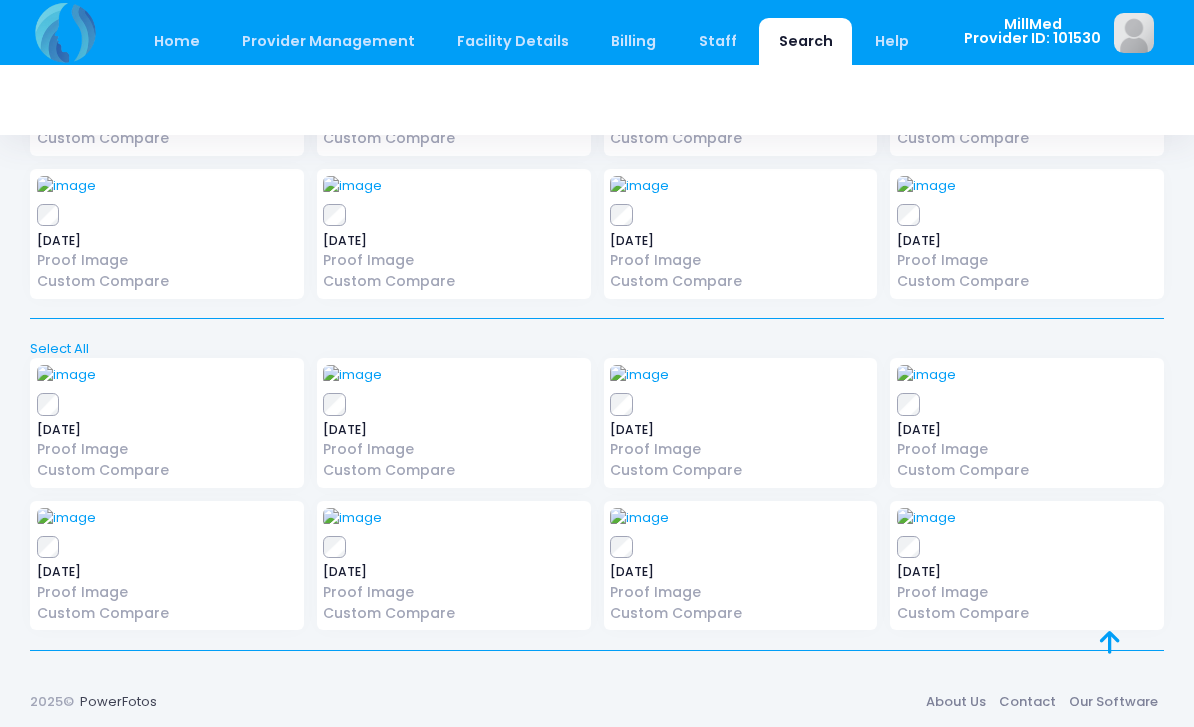 click at bounding box center (639, 186) 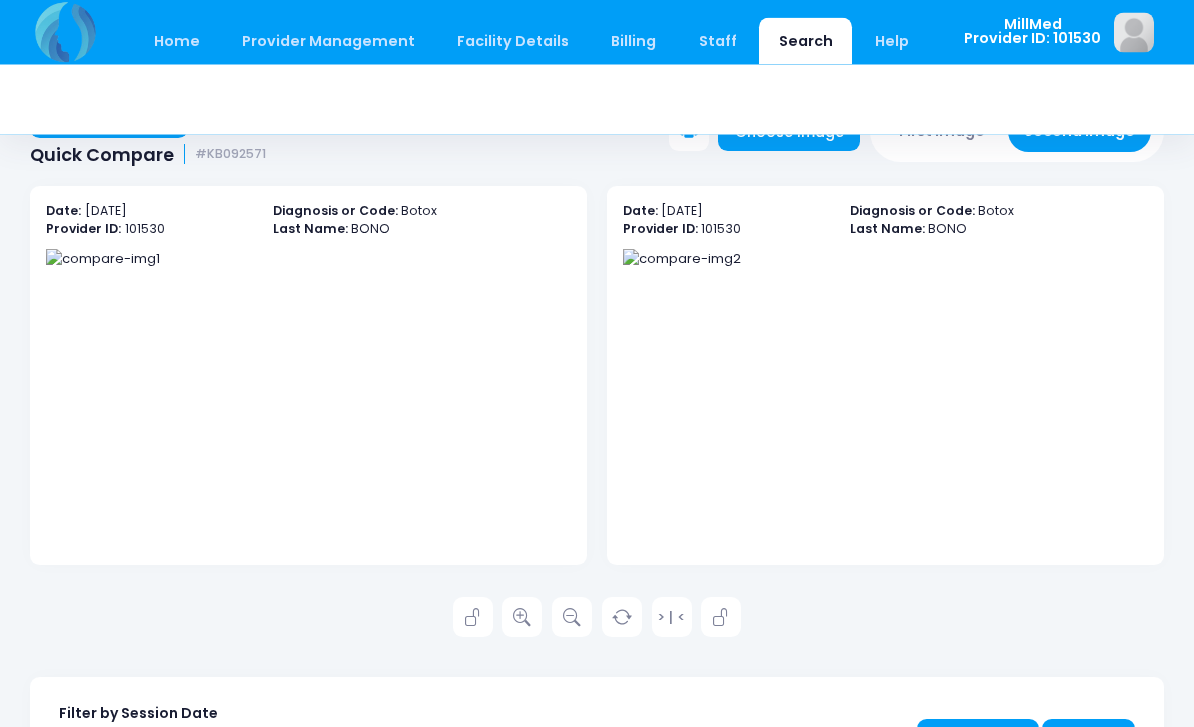 scroll, scrollTop: 32, scrollLeft: 0, axis: vertical 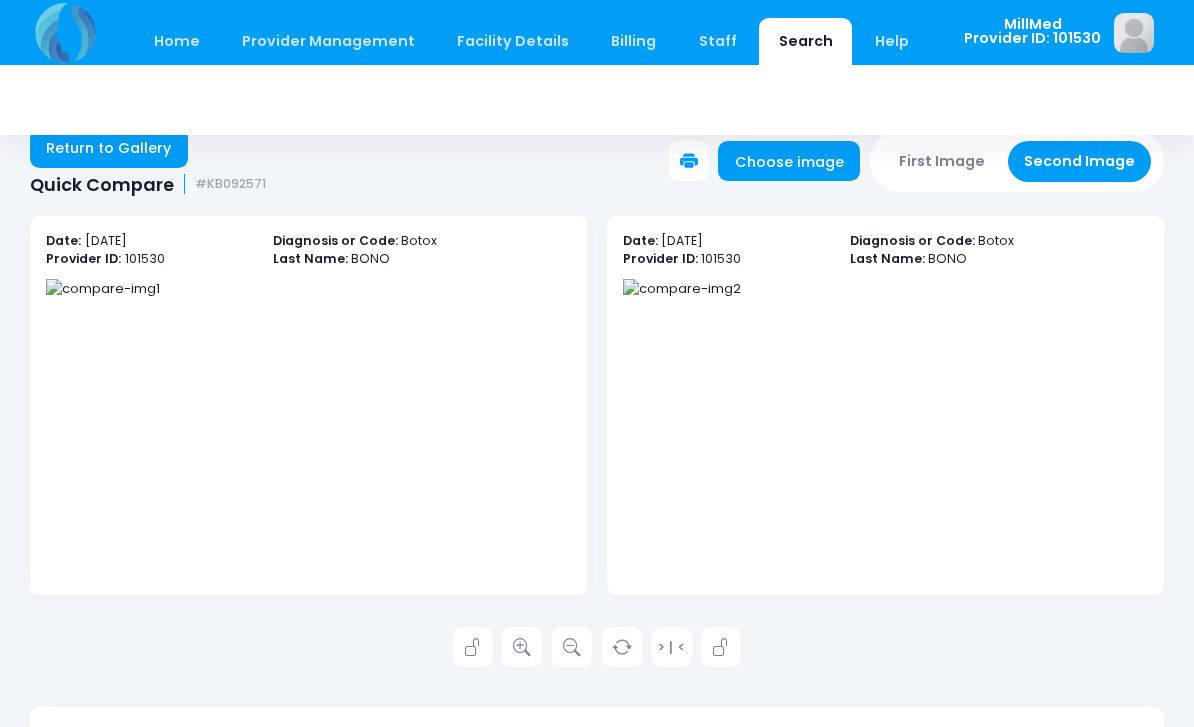 click on "Return to Gallery" at bounding box center (109, 148) 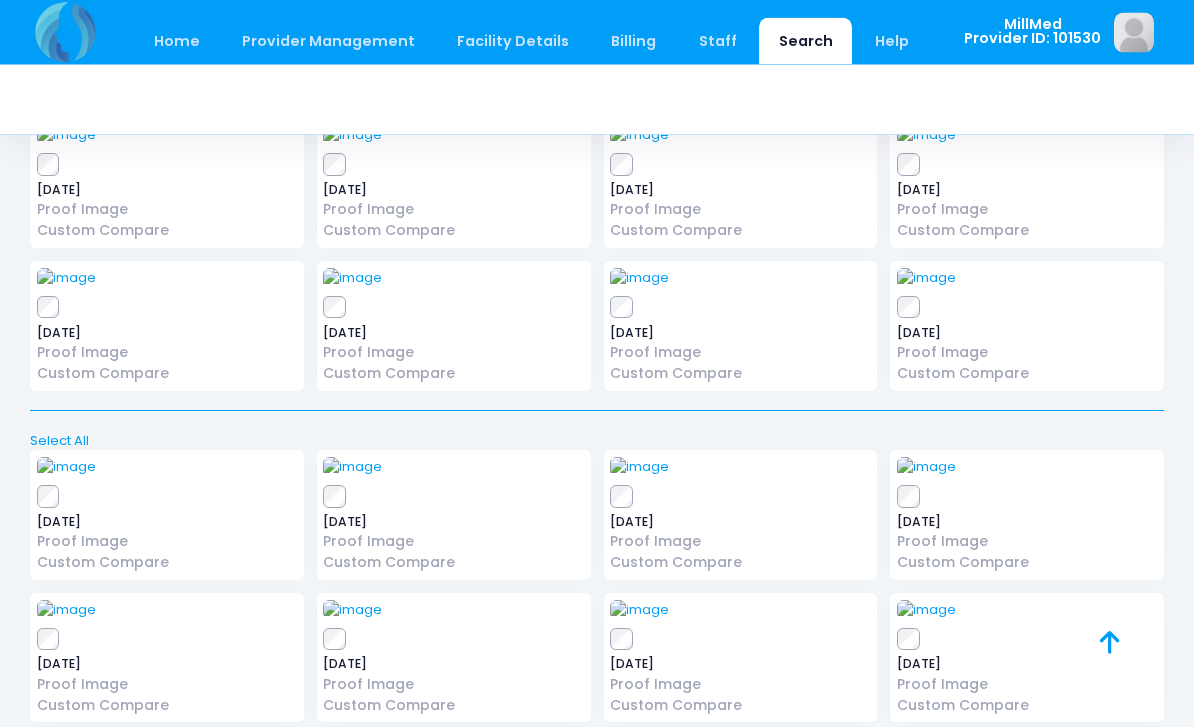scroll, scrollTop: 195, scrollLeft: 0, axis: vertical 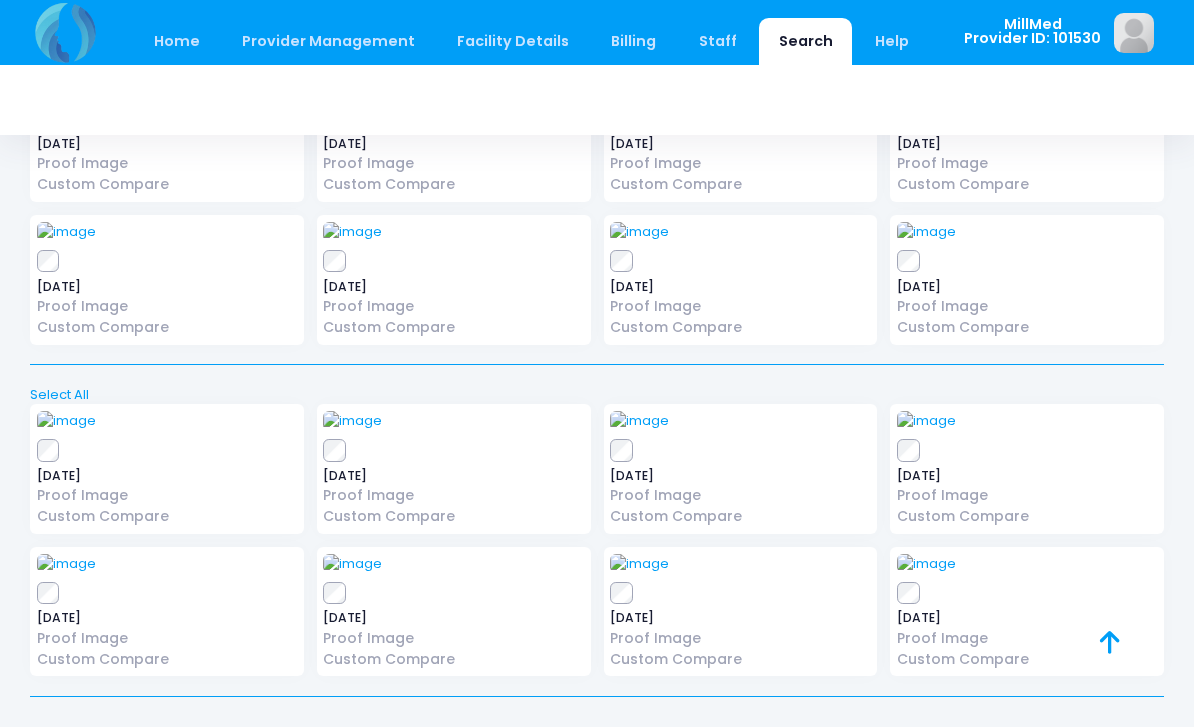 click at bounding box center [926, 232] 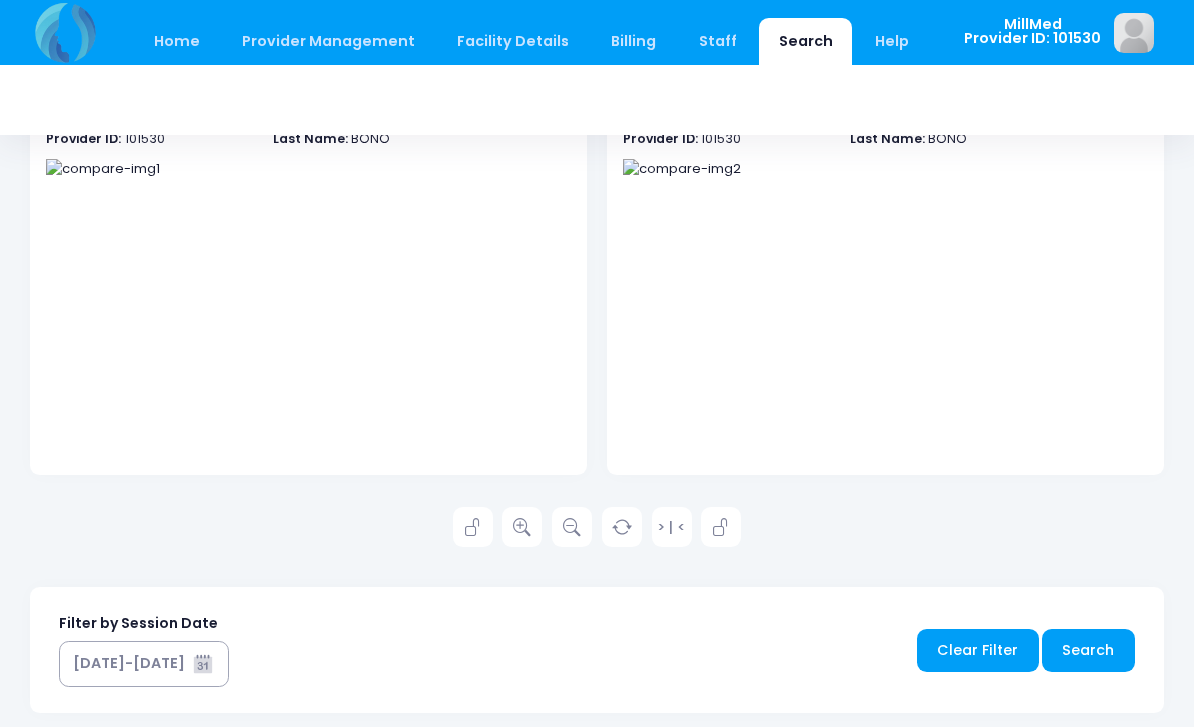 scroll, scrollTop: 153, scrollLeft: 0, axis: vertical 